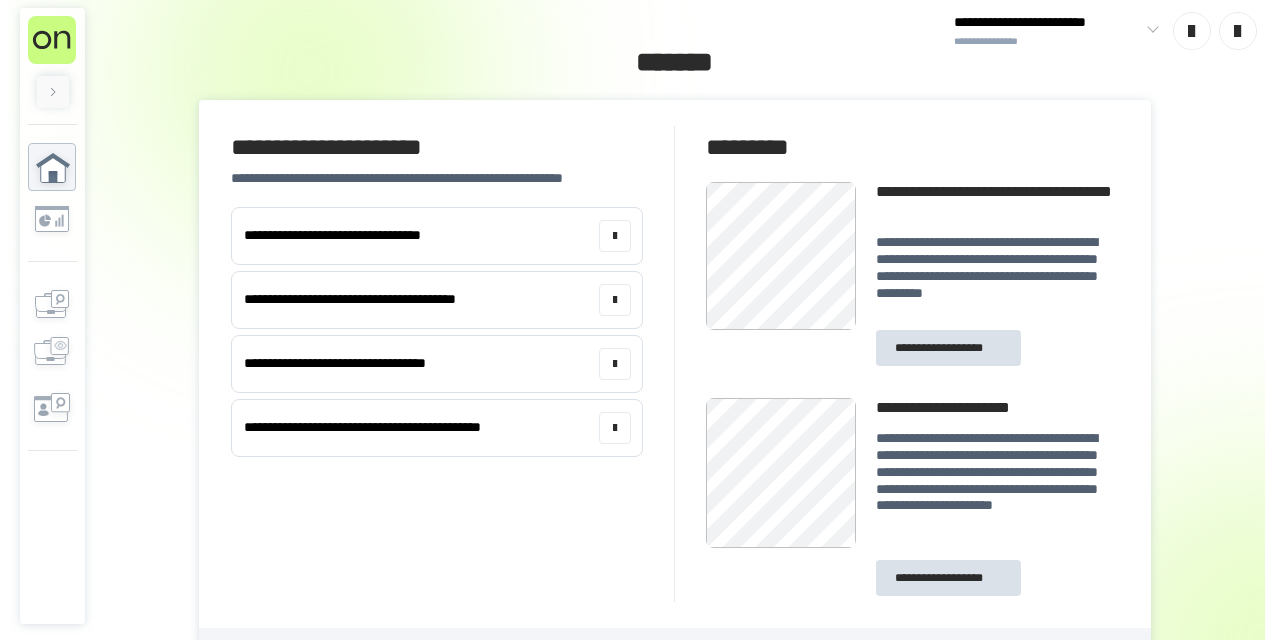 scroll, scrollTop: 0, scrollLeft: 0, axis: both 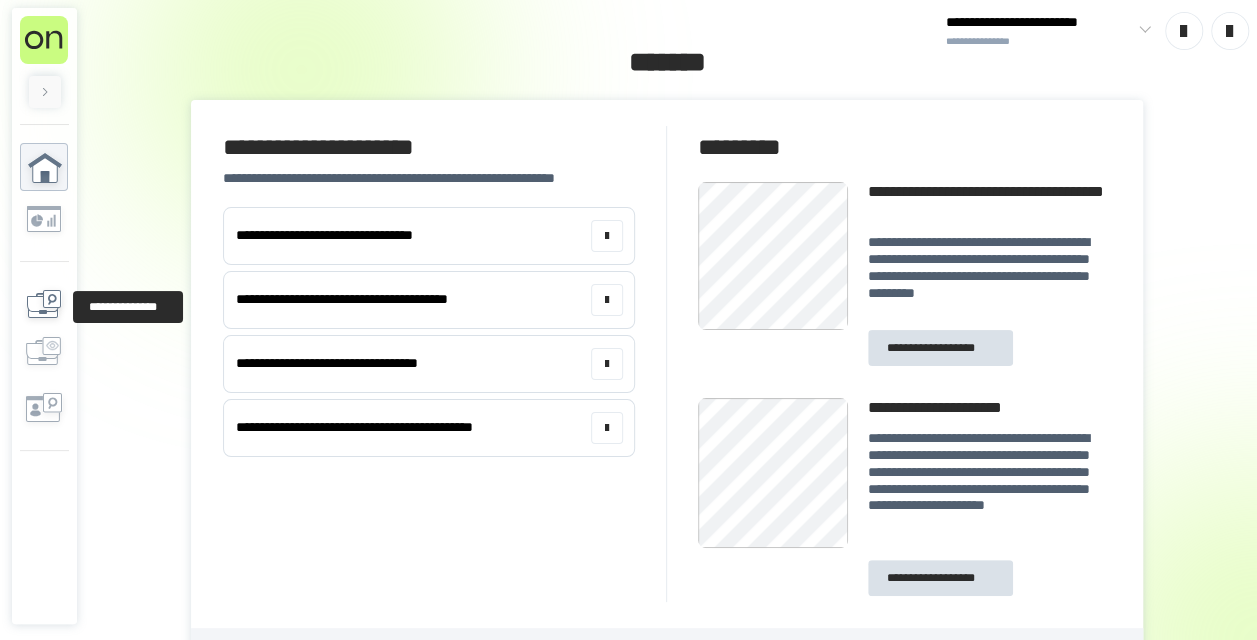 click 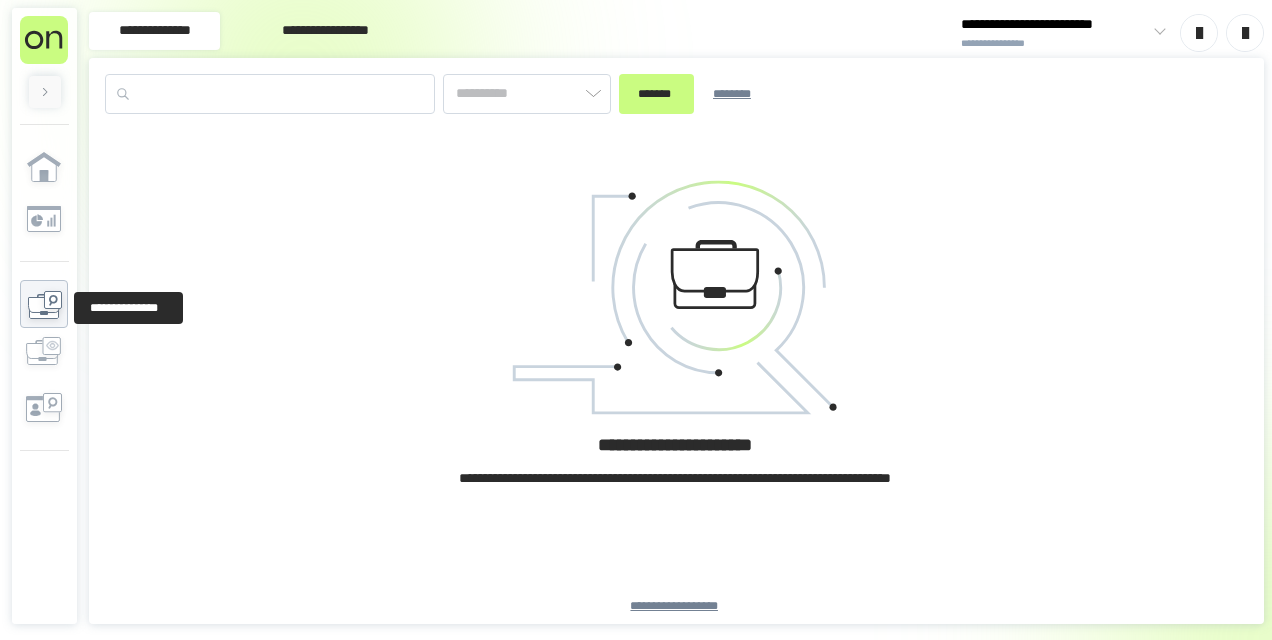 type on "*******" 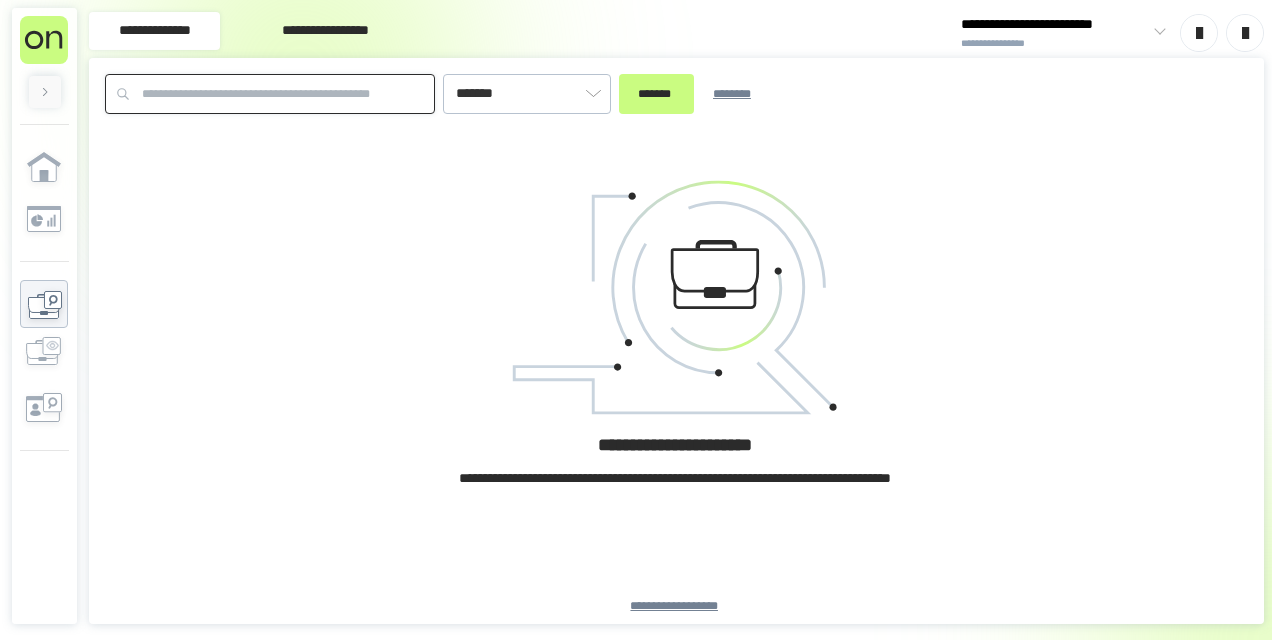 click at bounding box center (270, 94) 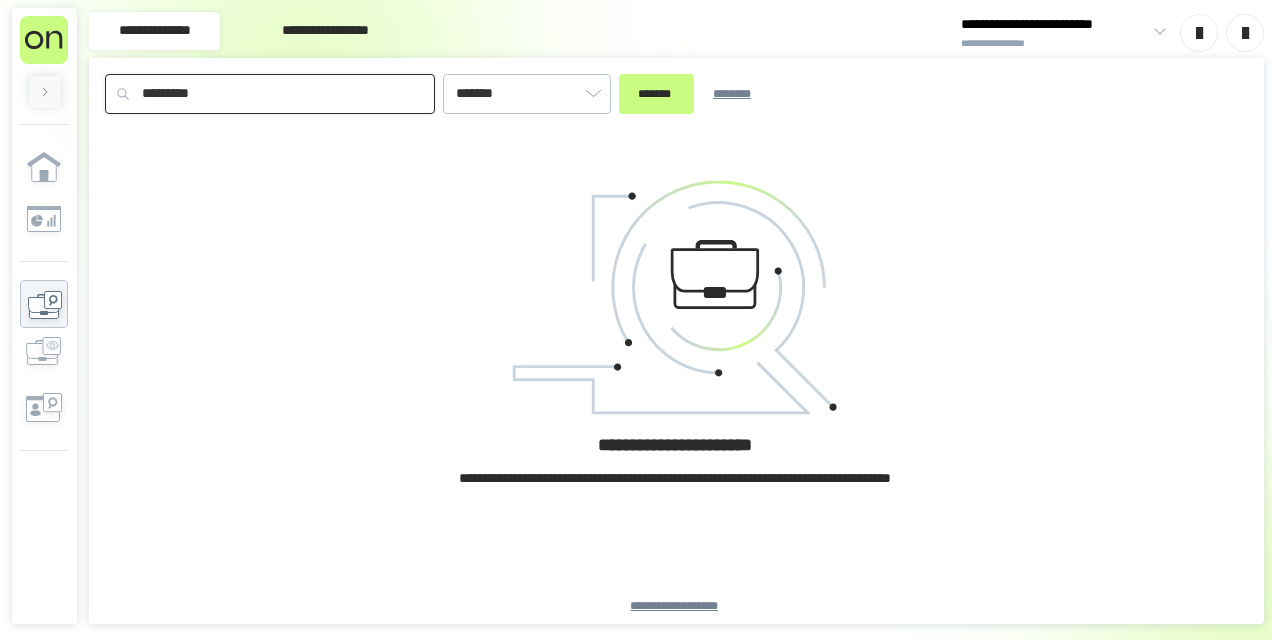type on "[FIRST] [LAST]" 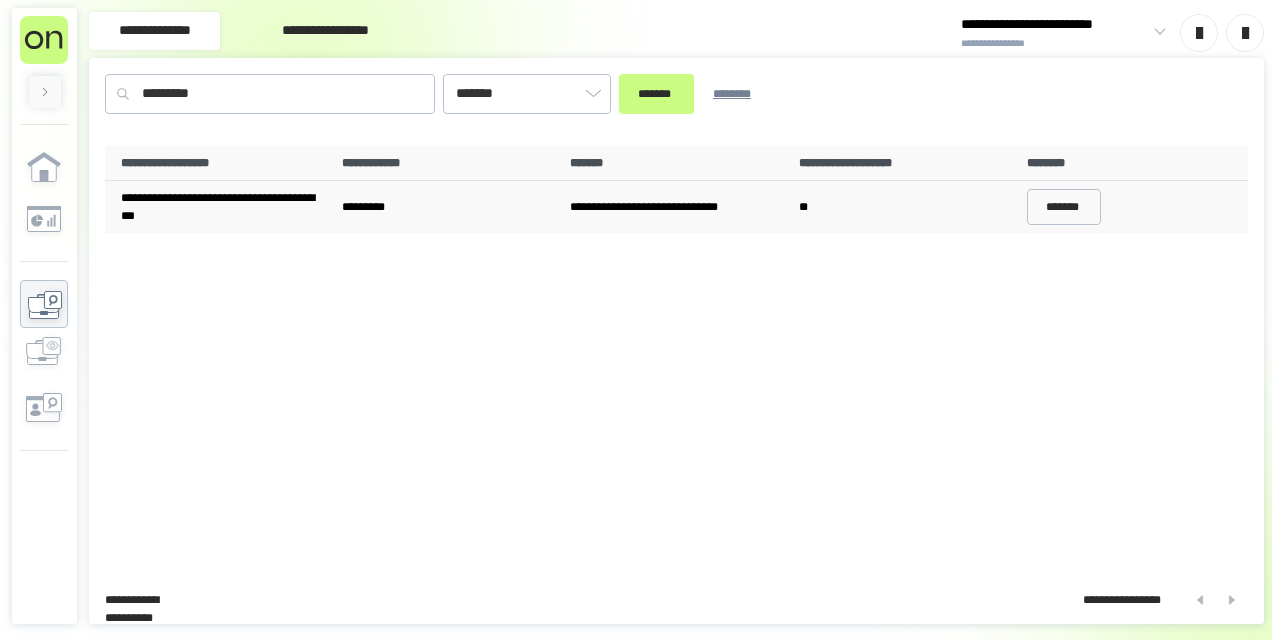 click on "*******" at bounding box center [1133, 207] 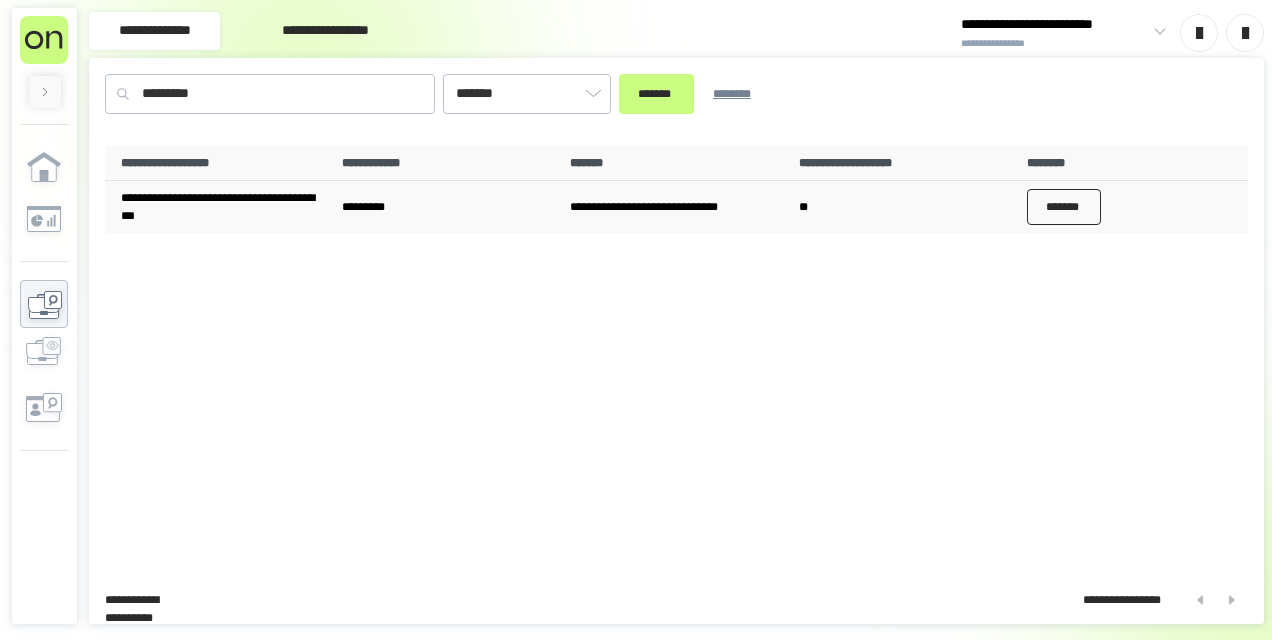 click on "*******" at bounding box center (1064, 207) 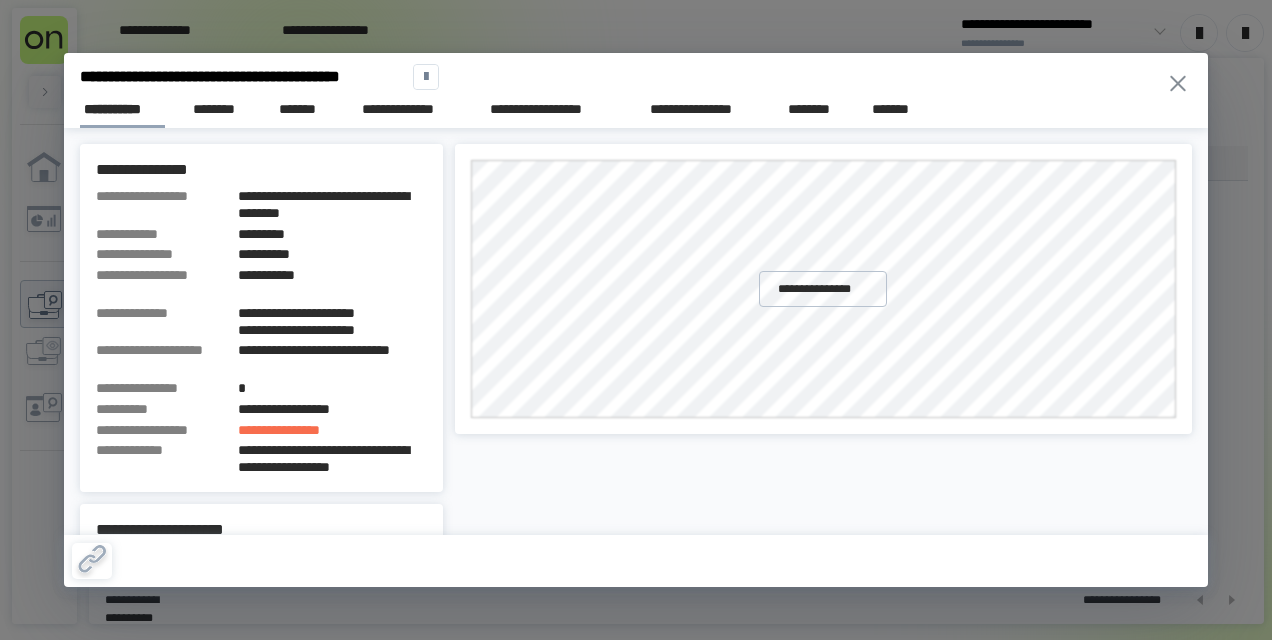 type 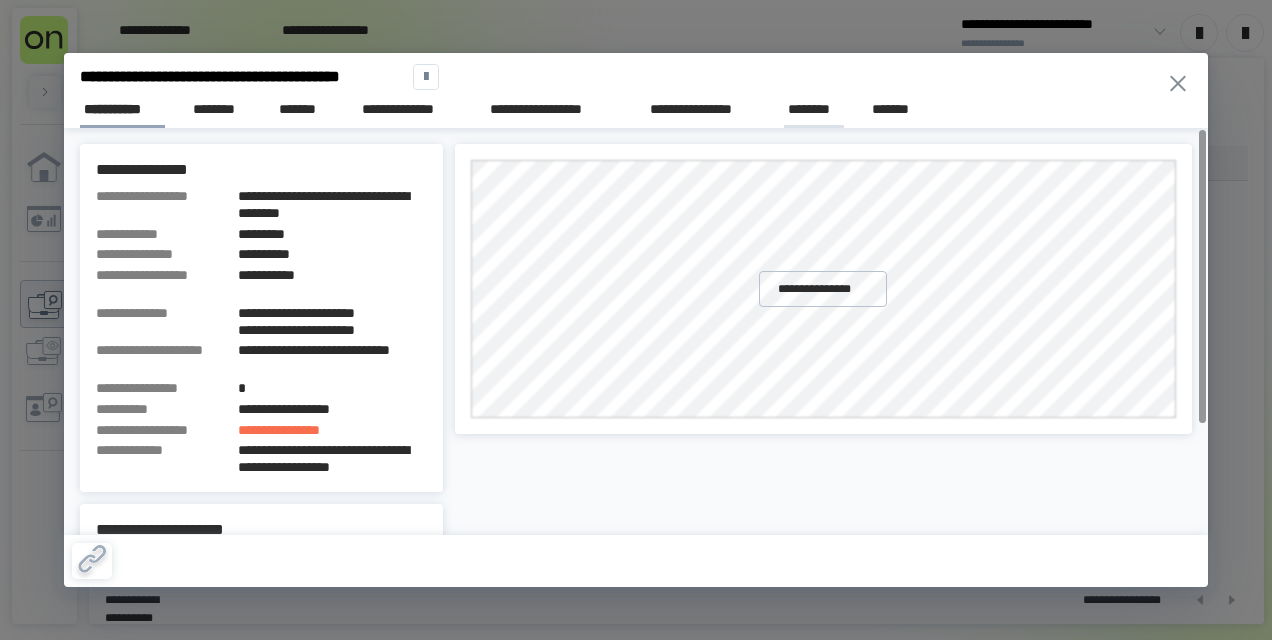 click on "********" at bounding box center (814, 109) 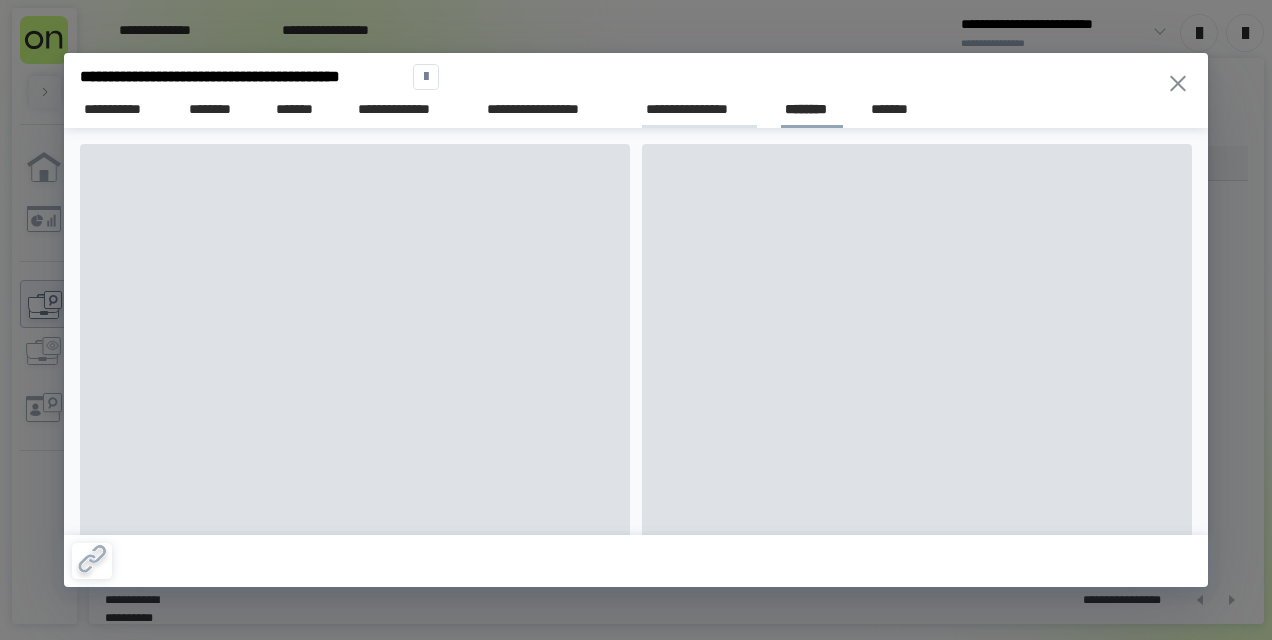 scroll, scrollTop: 0, scrollLeft: 118, axis: horizontal 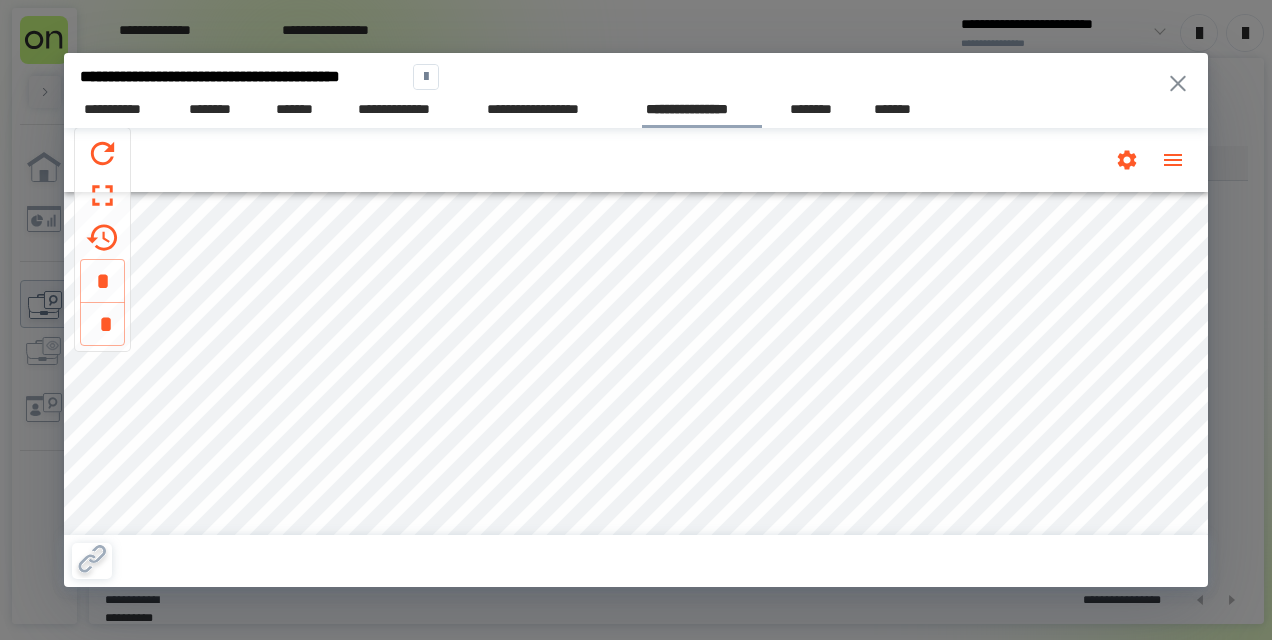 type 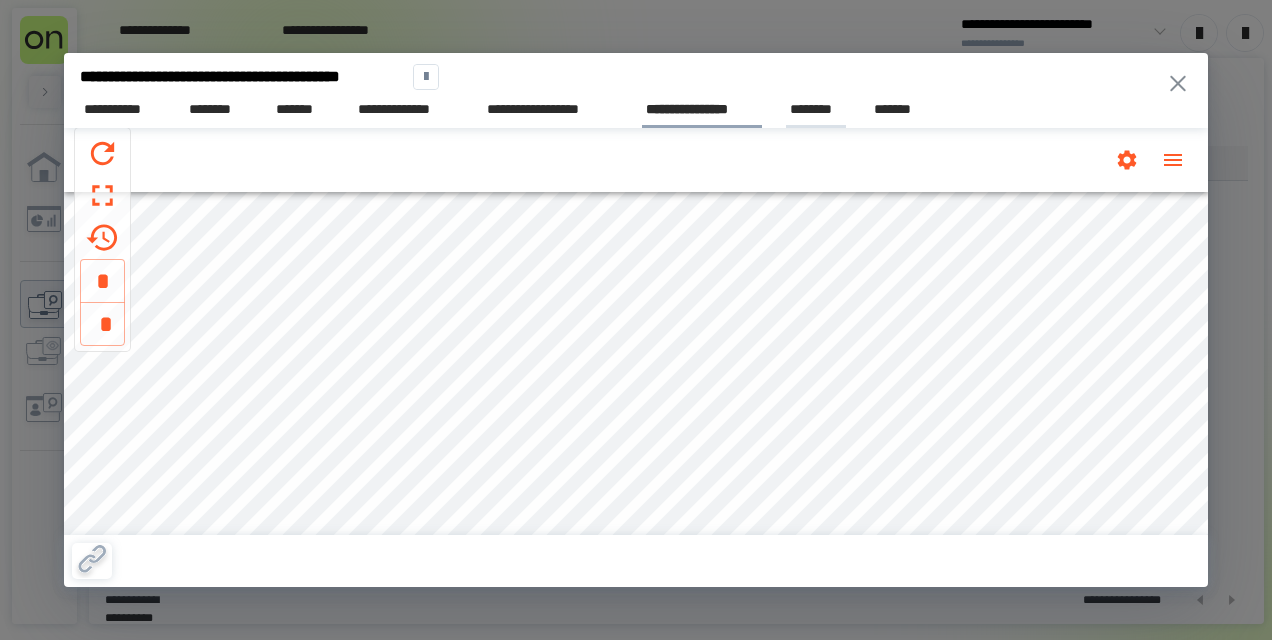 click on "********" at bounding box center [816, 109] 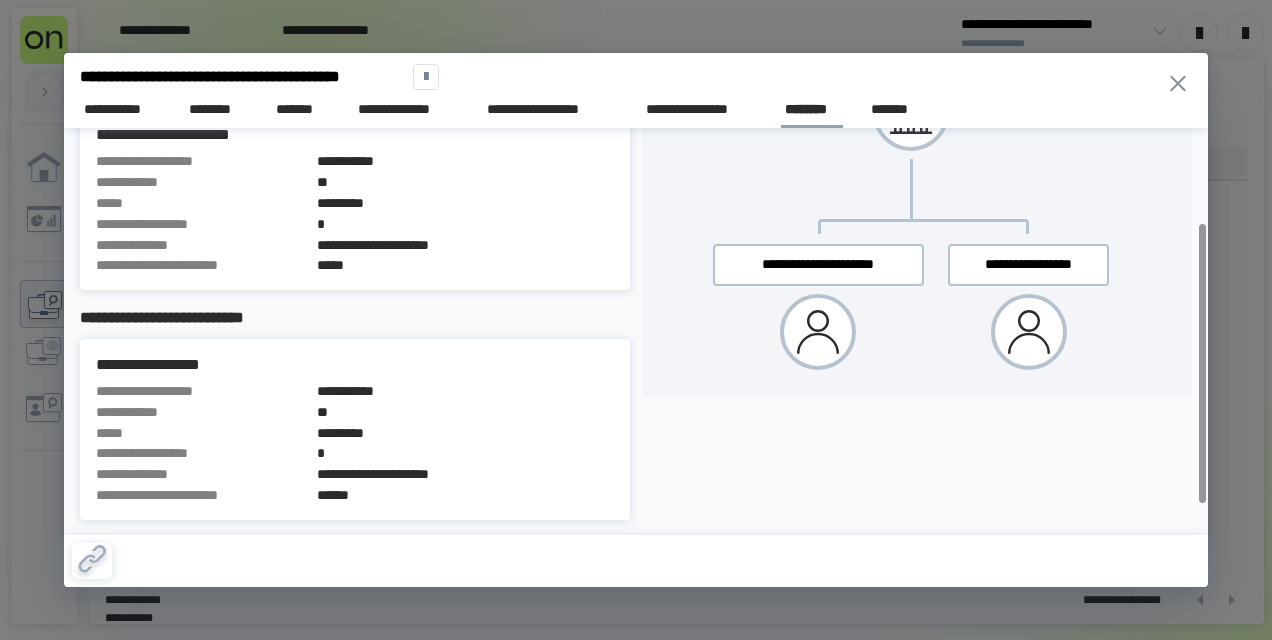 scroll, scrollTop: 0, scrollLeft: 0, axis: both 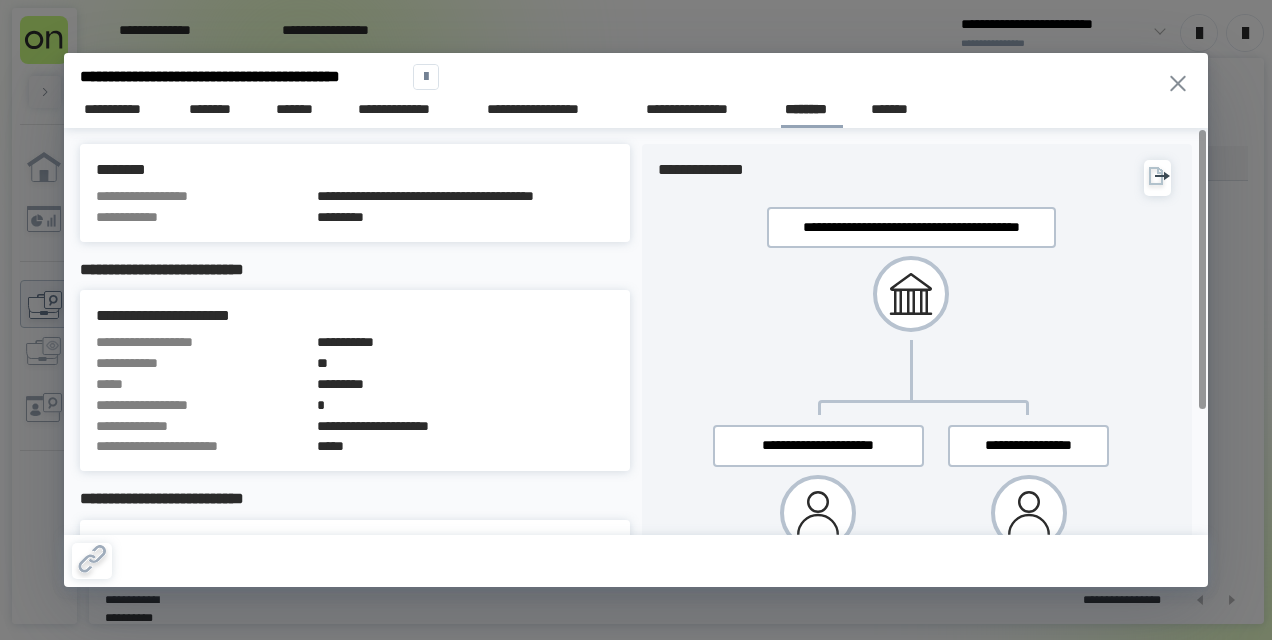 type 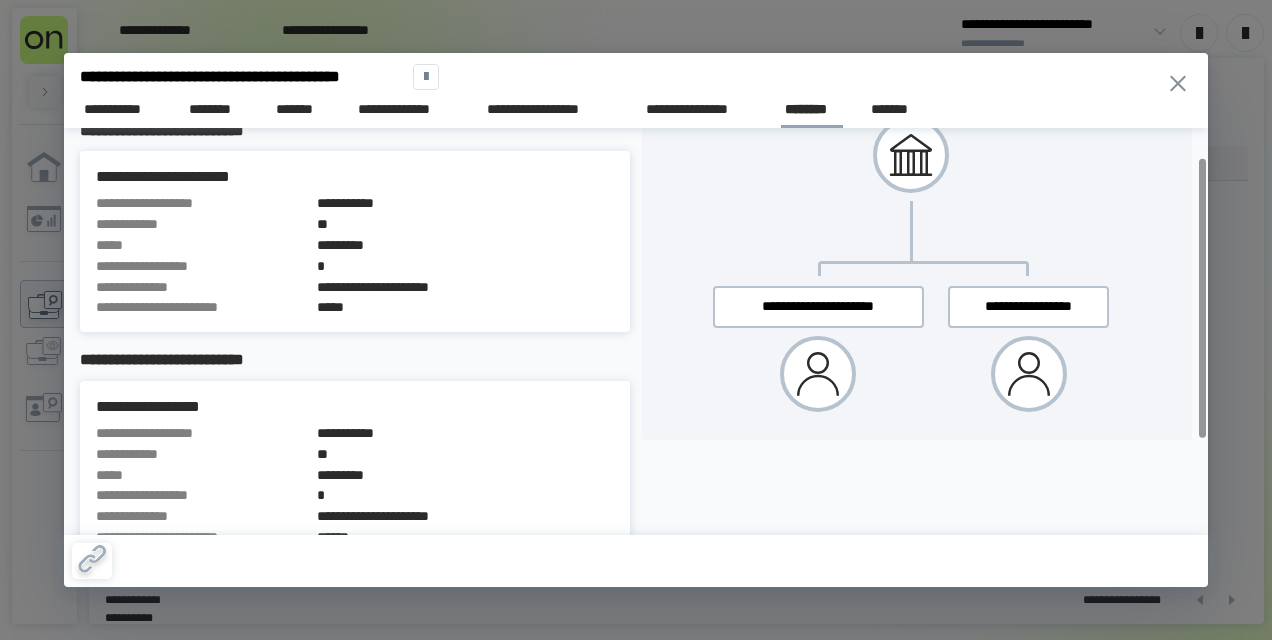 scroll, scrollTop: 181, scrollLeft: 0, axis: vertical 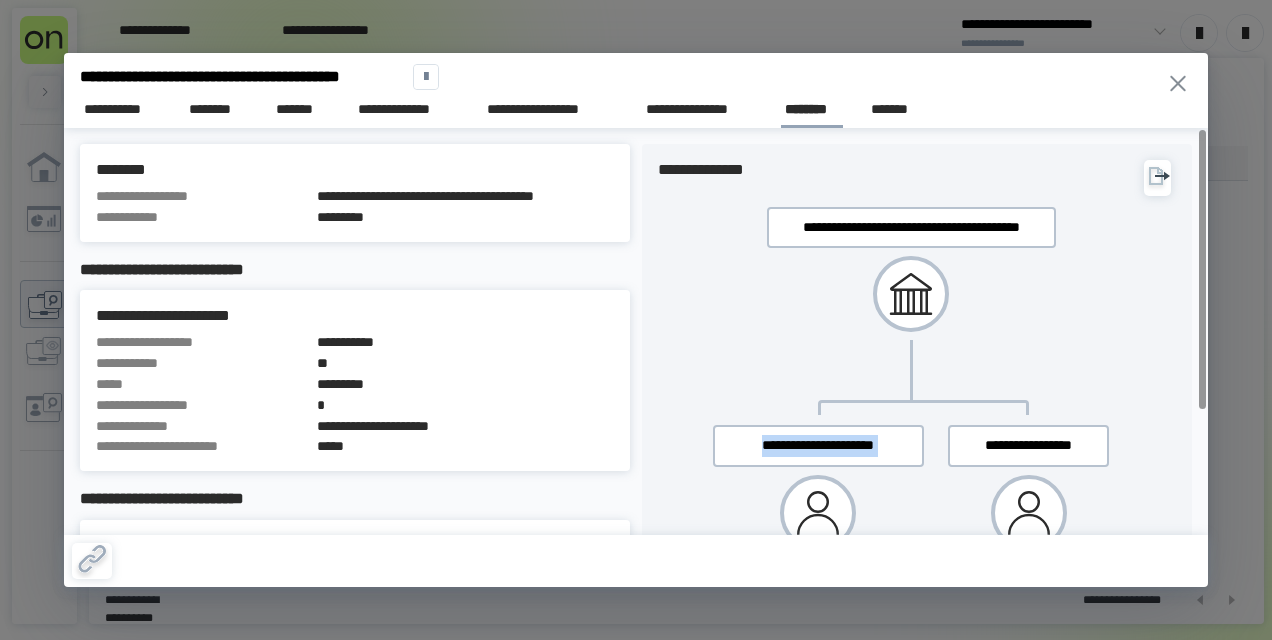 drag, startPoint x: 724, startPoint y: 448, endPoint x: 944, endPoint y: 451, distance: 220.02045 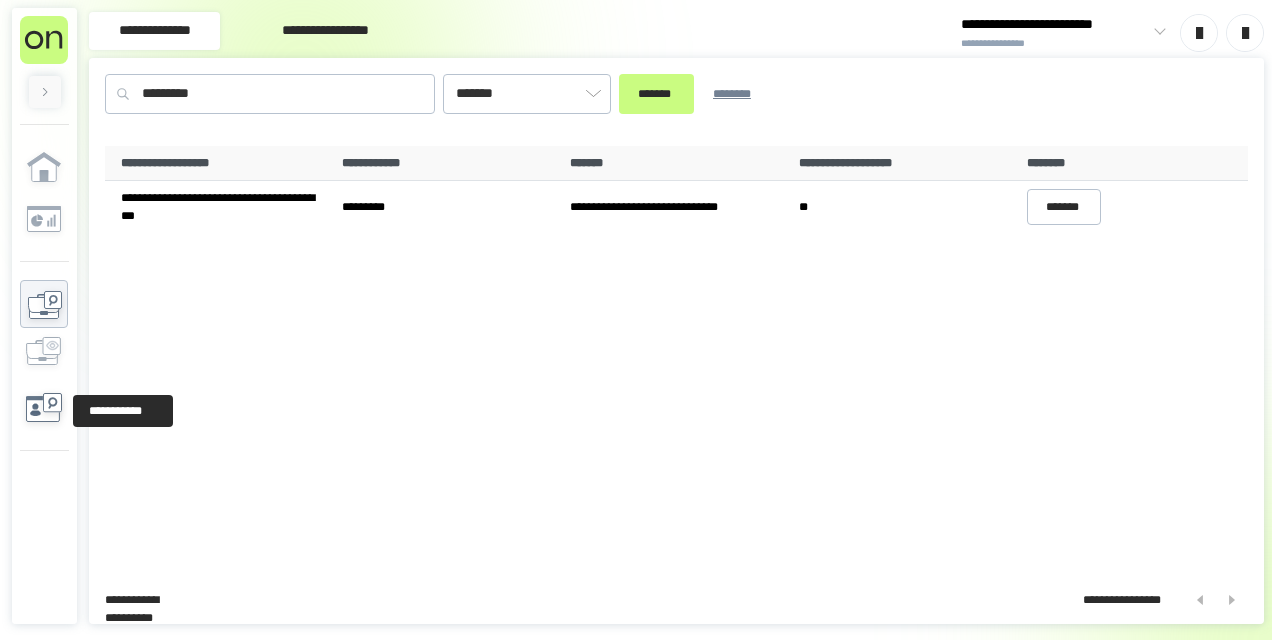 click 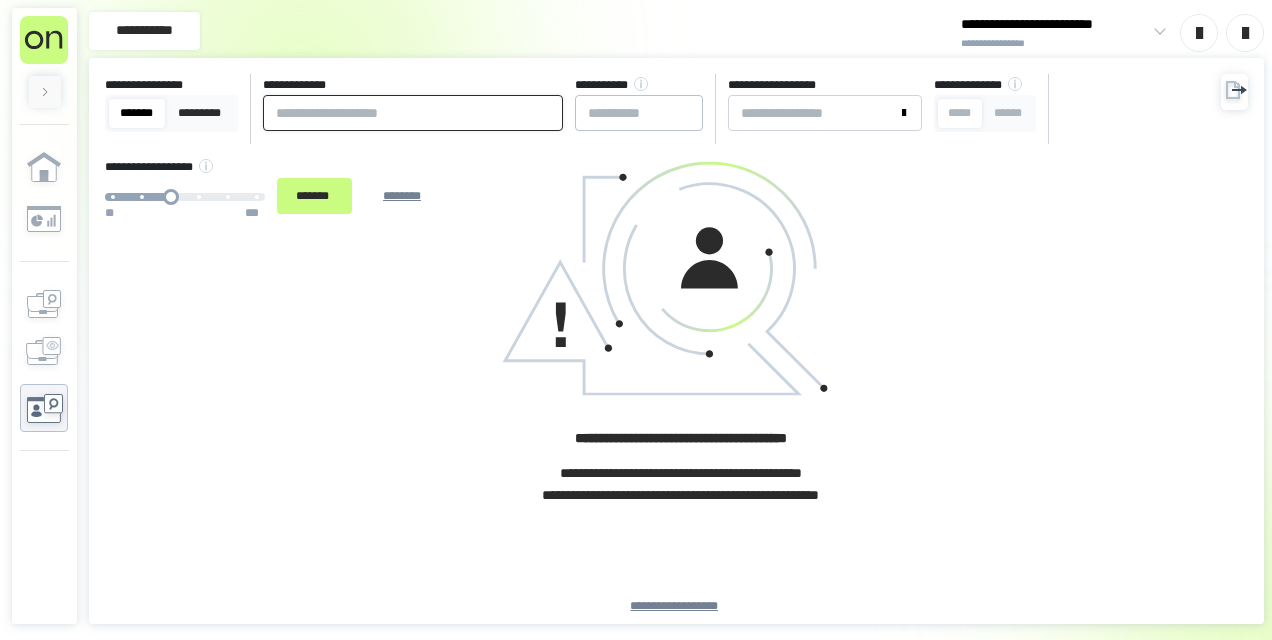 click at bounding box center (413, 113) 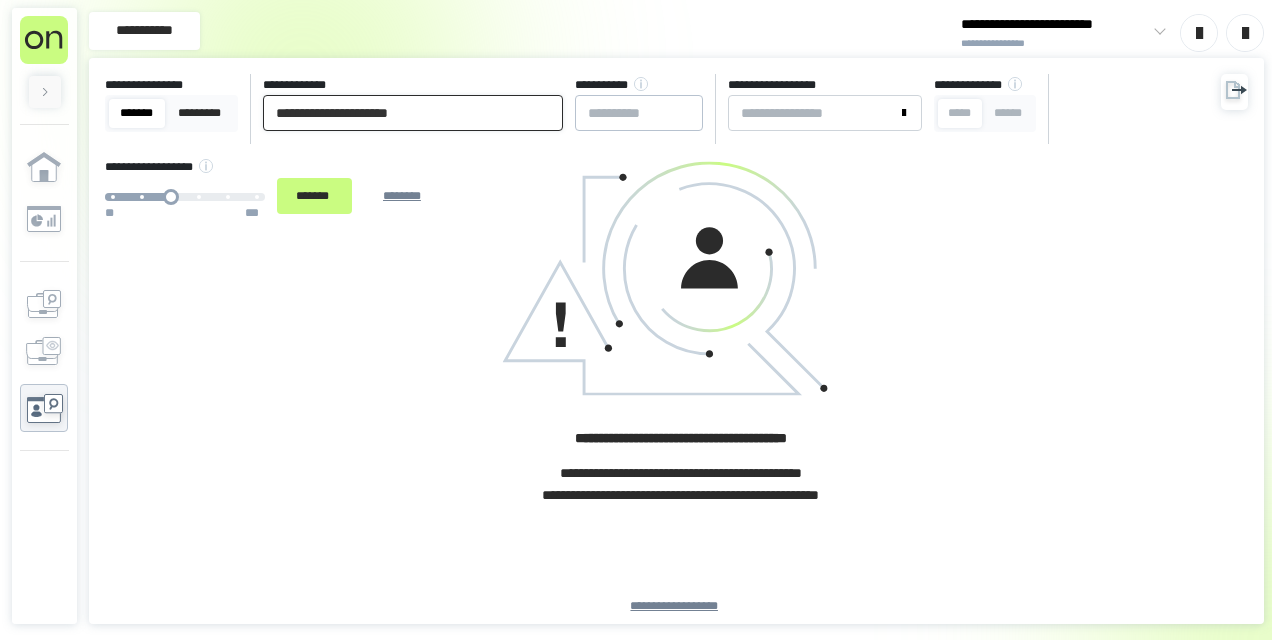type on "[FIRST] [LAST]" 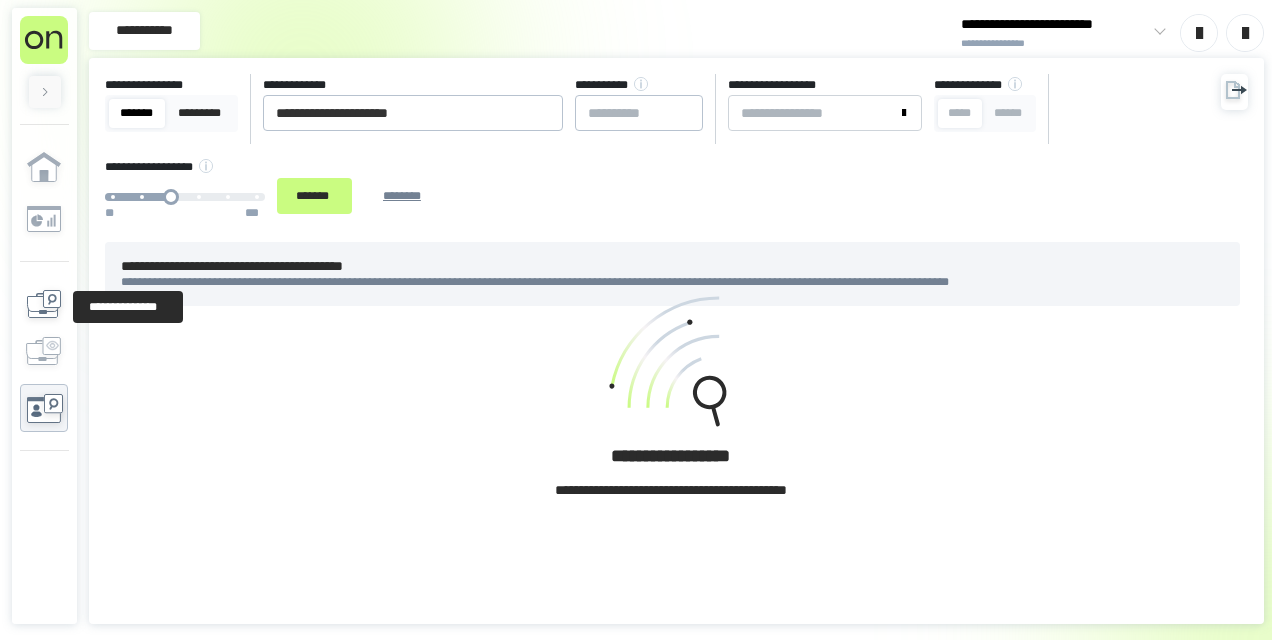 click 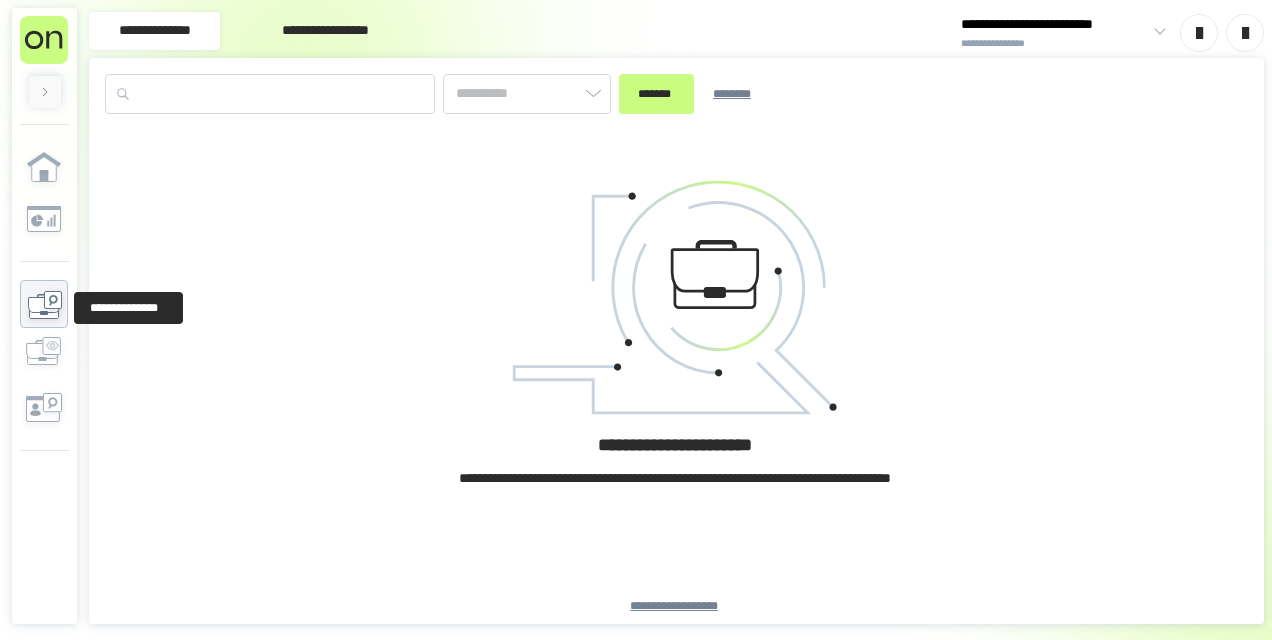 type on "*******" 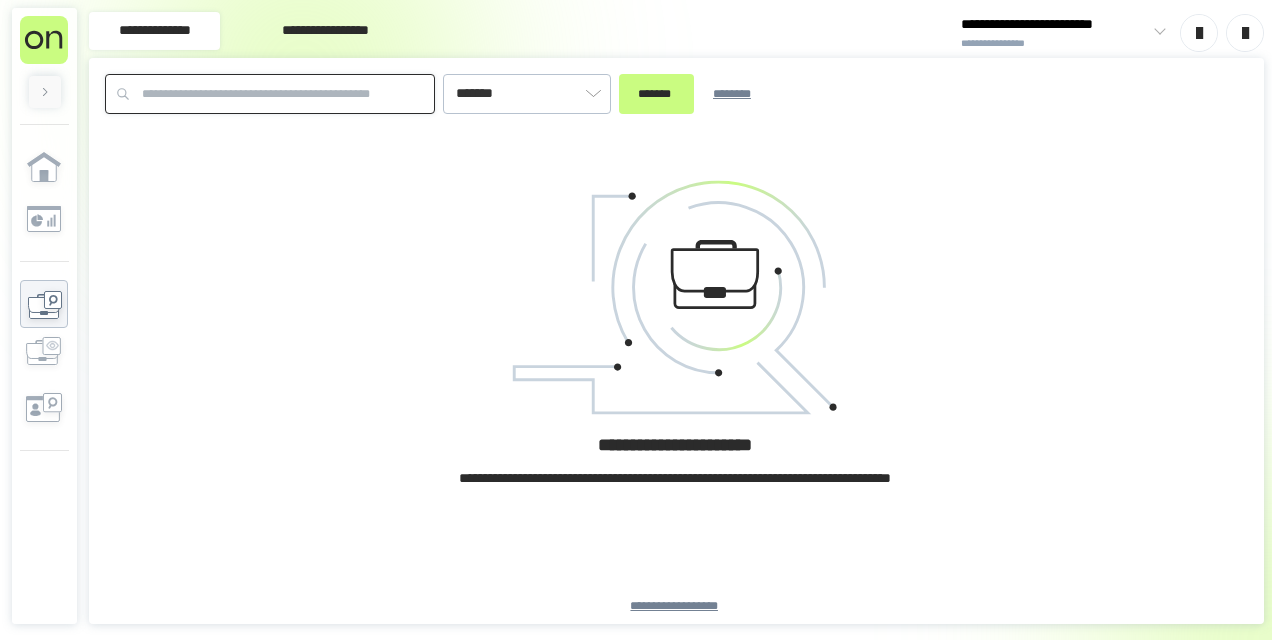 click at bounding box center (270, 94) 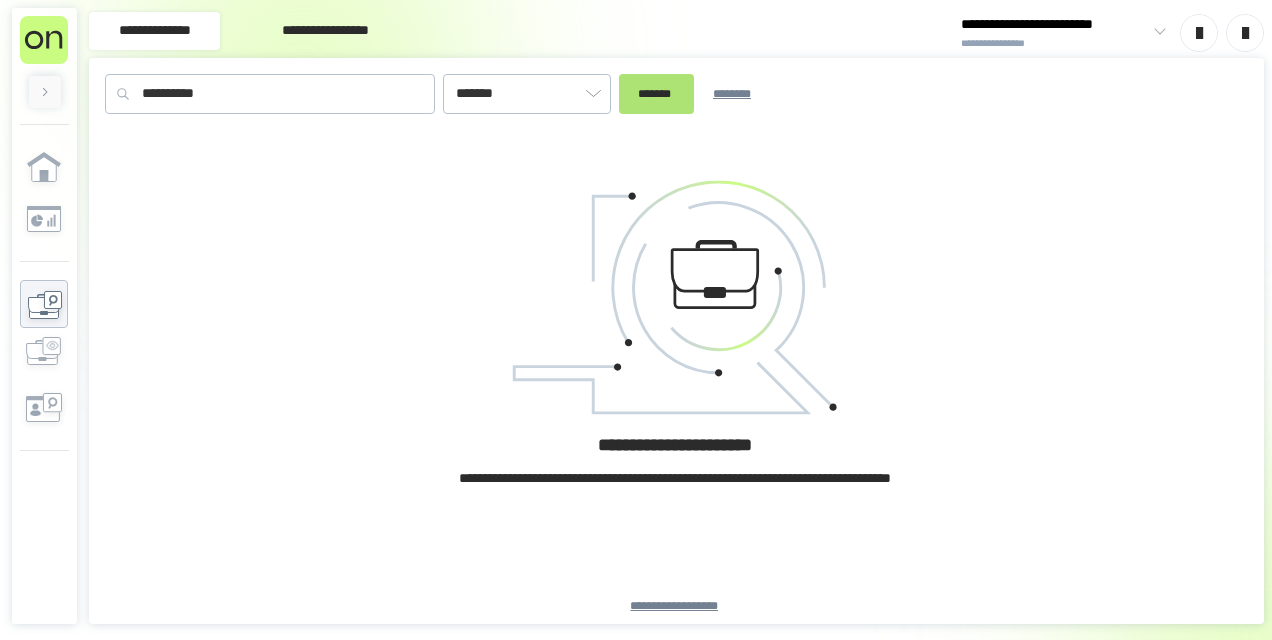 click on "*******" at bounding box center [656, 93] 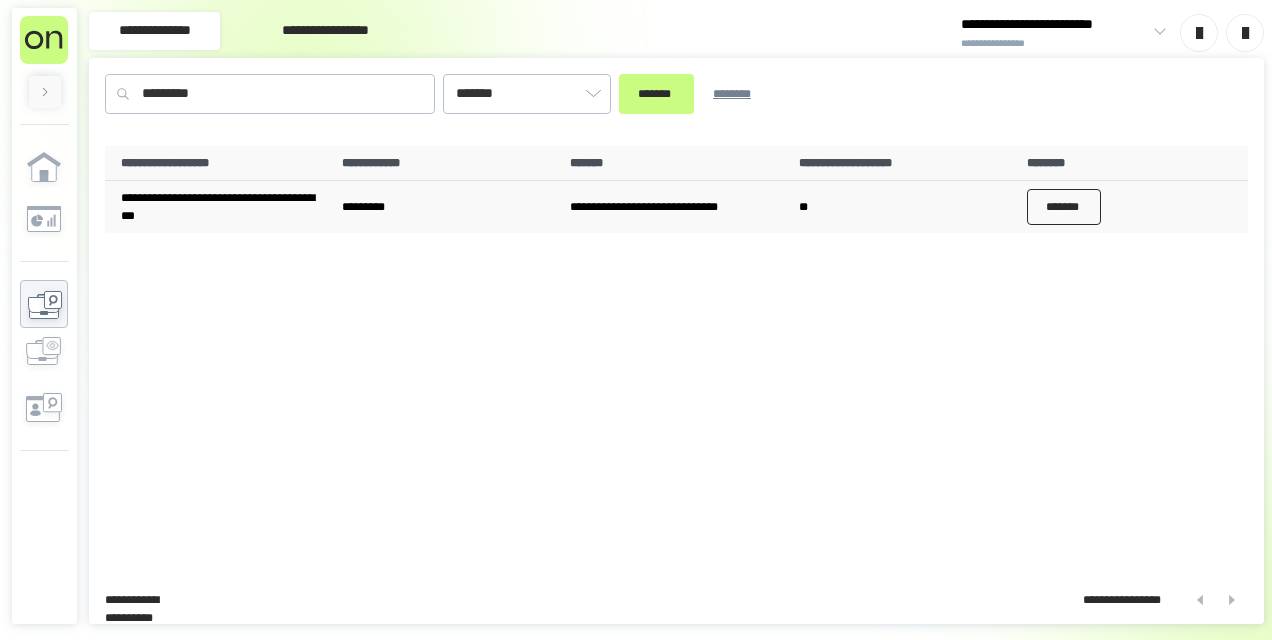 click on "*******" at bounding box center [1064, 207] 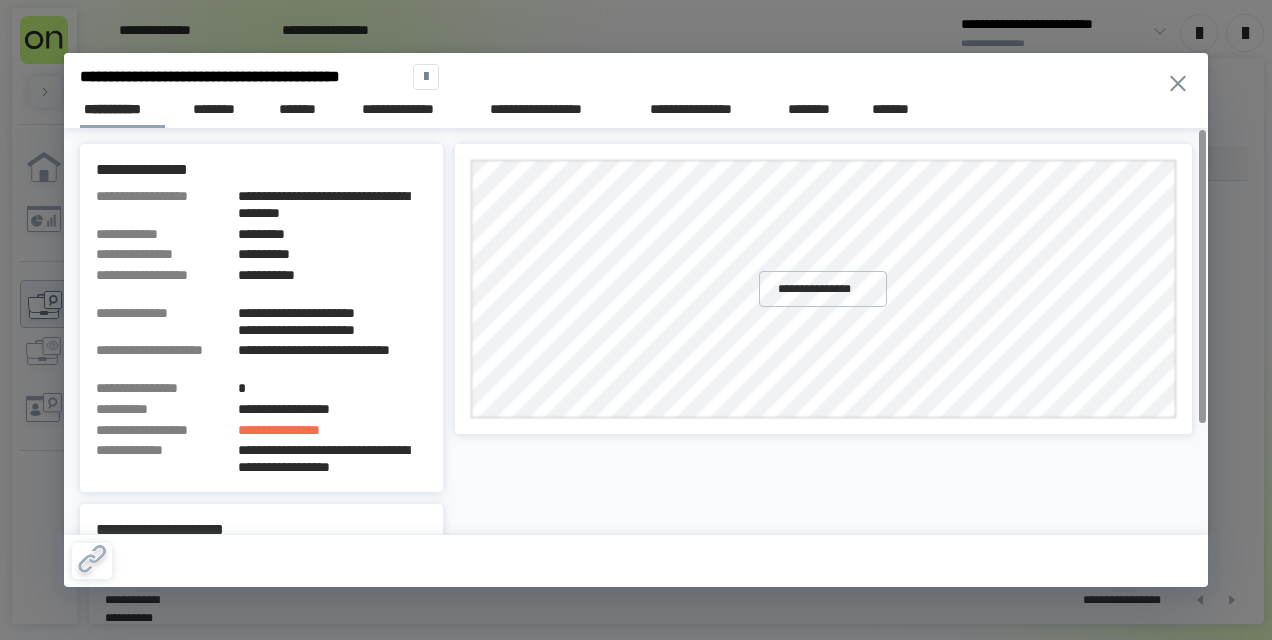 click on "[FIRST] [LAST] [PHONE] [EMAIL] [ADDRESS] [CITY] [STATE] [ZIP] [COUNTRY] [DATE] [TIME] [AGE] [GENDER] [OCCUPATION] [MARITAL_STATUS] [NATIONALITY] [PASSPORT_NUMBER] [DRIVER_LICENSE] [CREDIT_CARD] [SSN]" at bounding box center (636, 400) 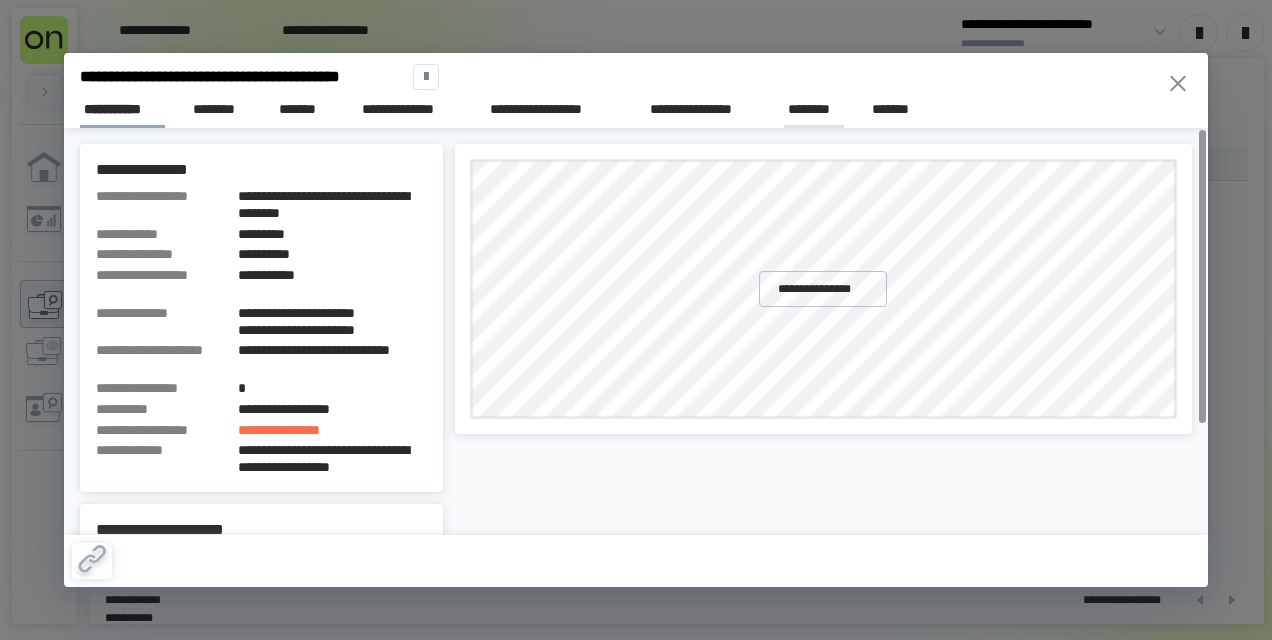 click on "********" at bounding box center (814, 109) 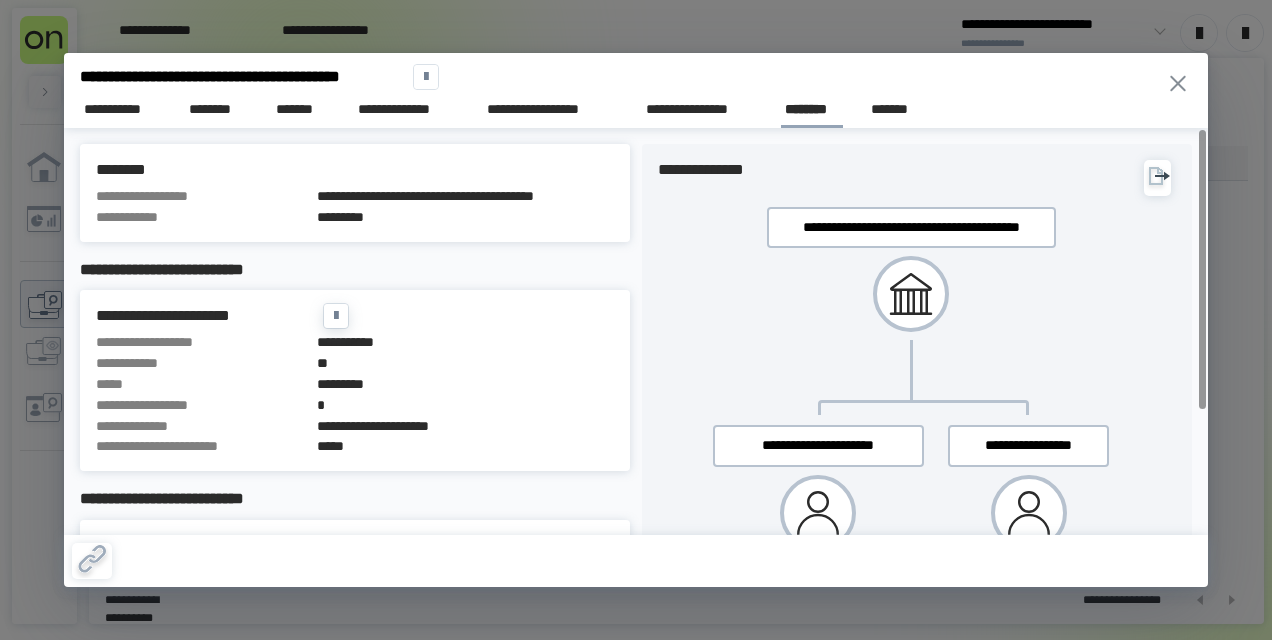 scroll, scrollTop: 0, scrollLeft: 0, axis: both 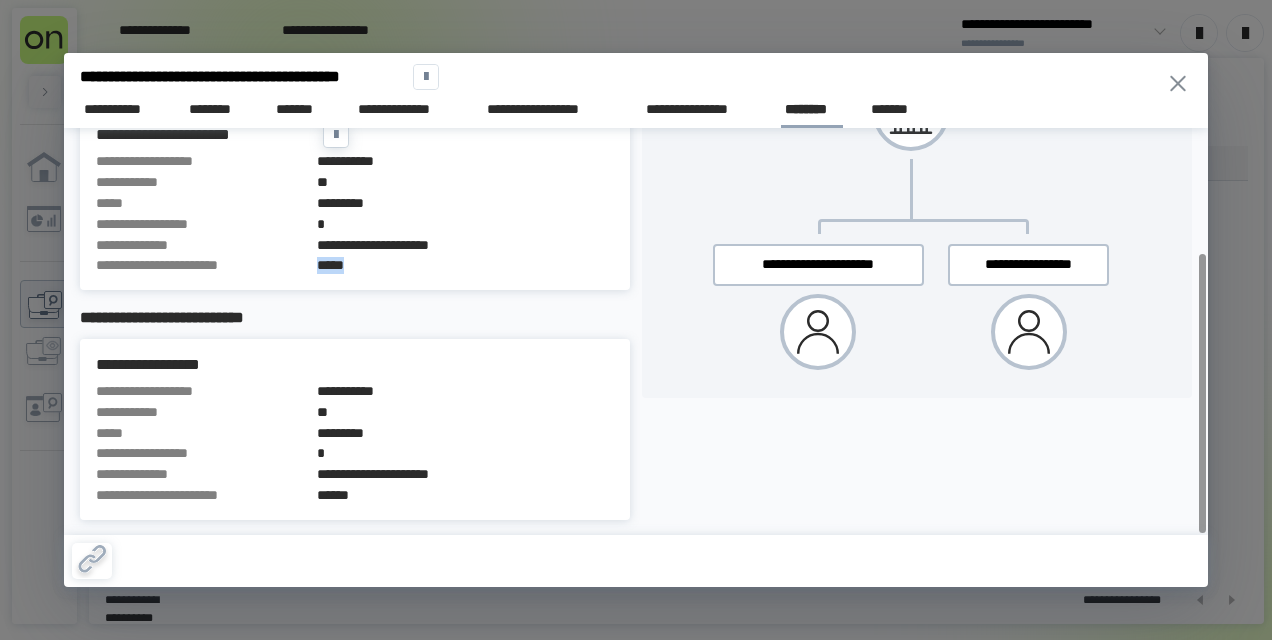 drag, startPoint x: 314, startPoint y: 265, endPoint x: 368, endPoint y: 261, distance: 54.147945 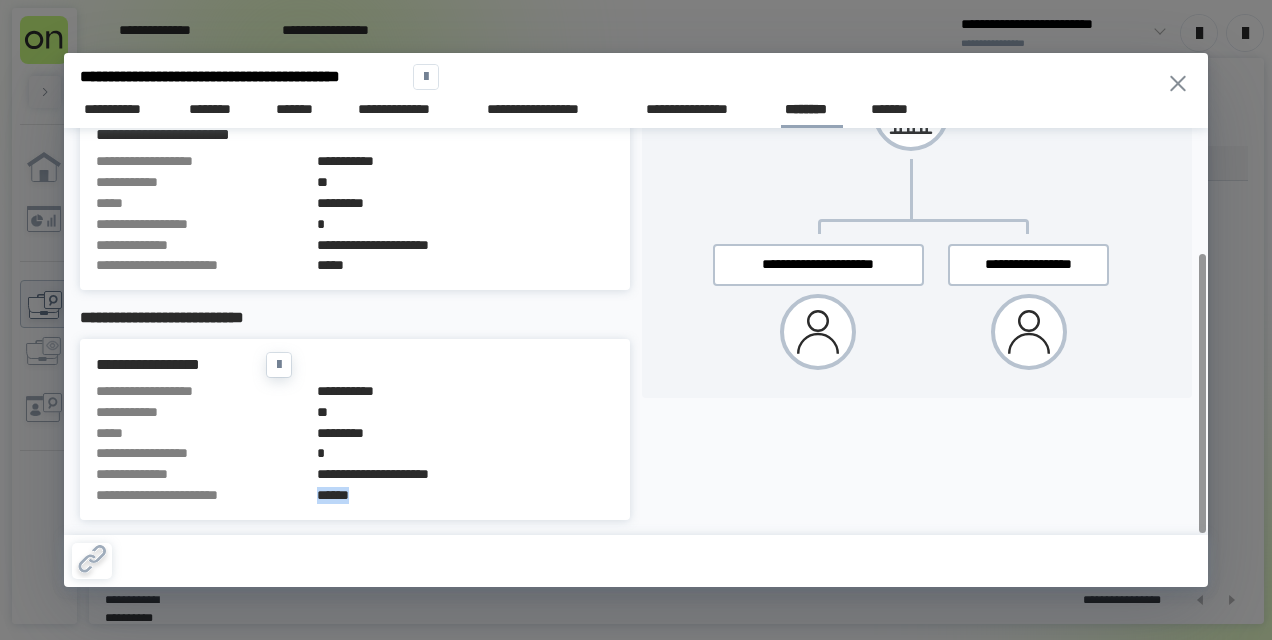 drag, startPoint x: 316, startPoint y: 492, endPoint x: 378, endPoint y: 493, distance: 62.008064 